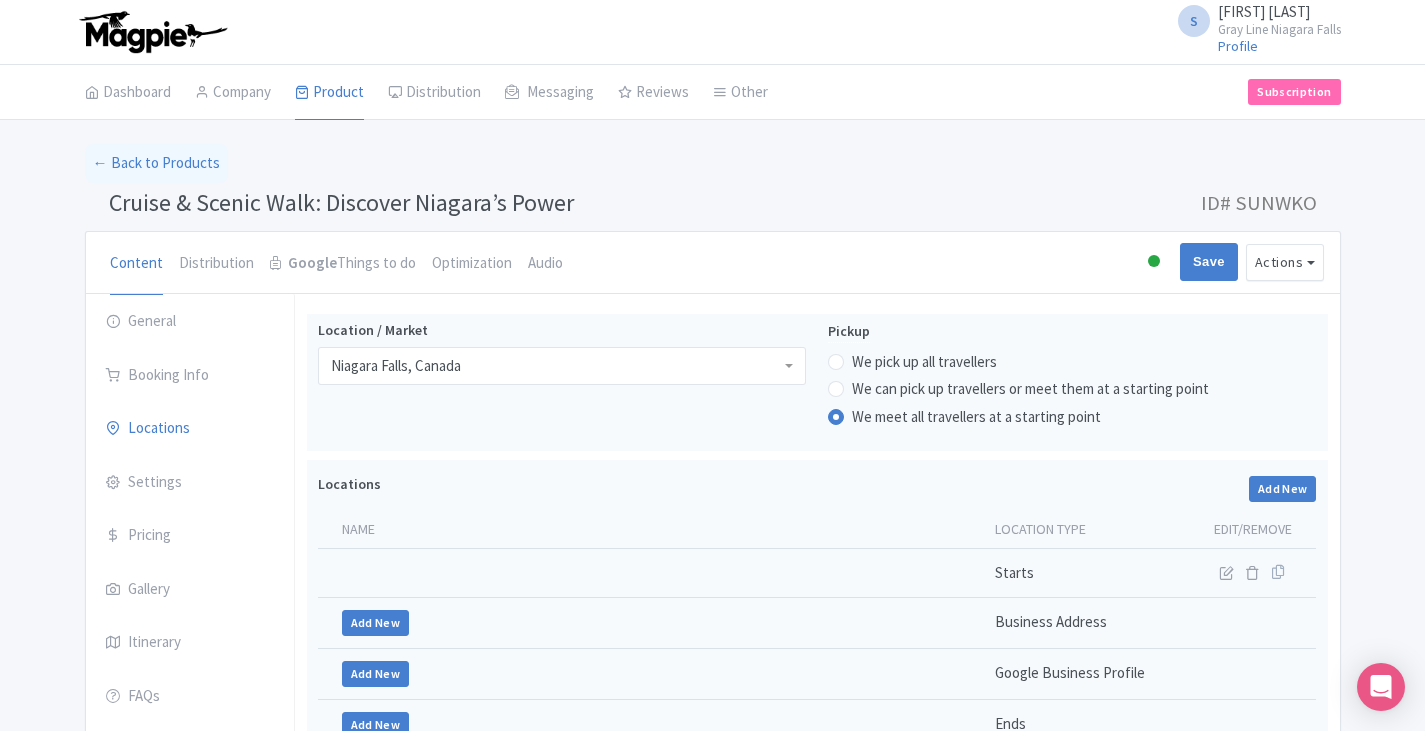 scroll, scrollTop: 200, scrollLeft: 0, axis: vertical 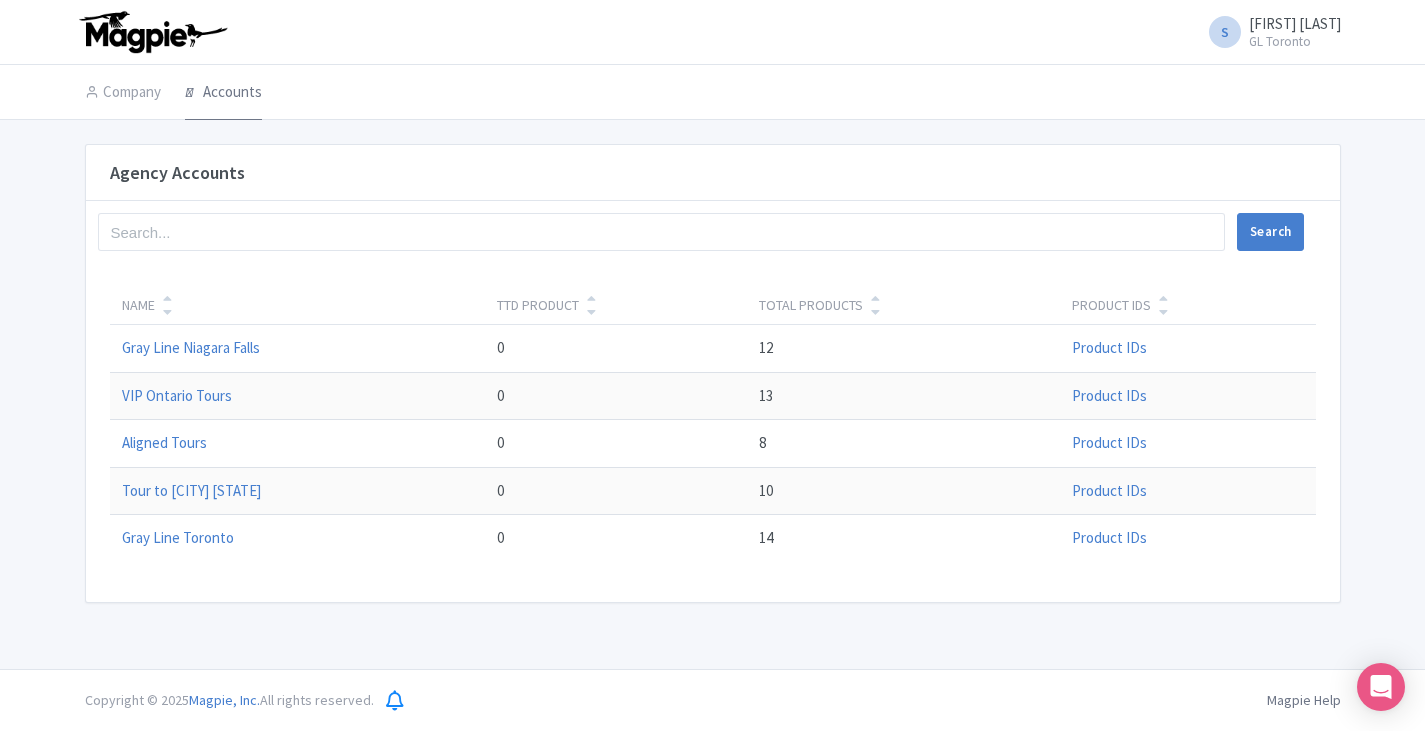 click on "Accounts" at bounding box center [223, 93] 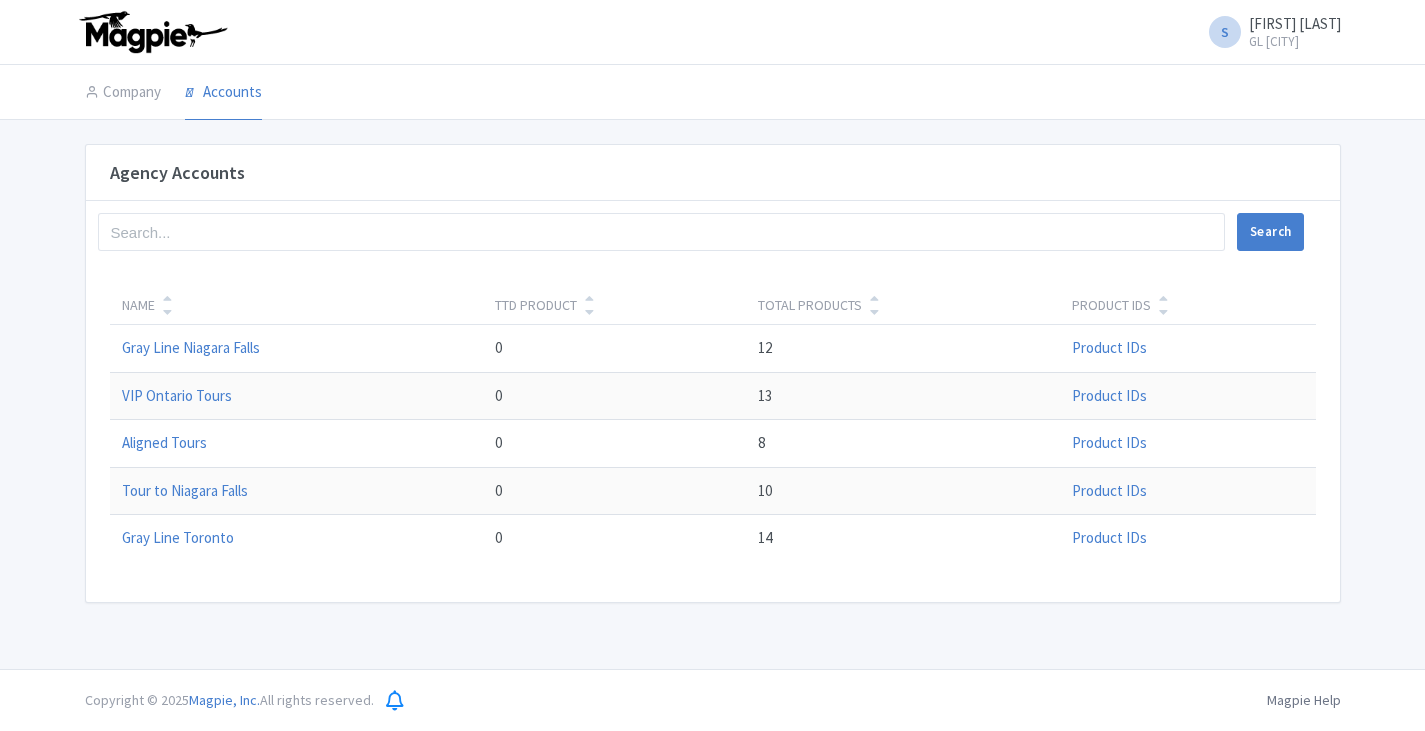 scroll, scrollTop: 0, scrollLeft: 0, axis: both 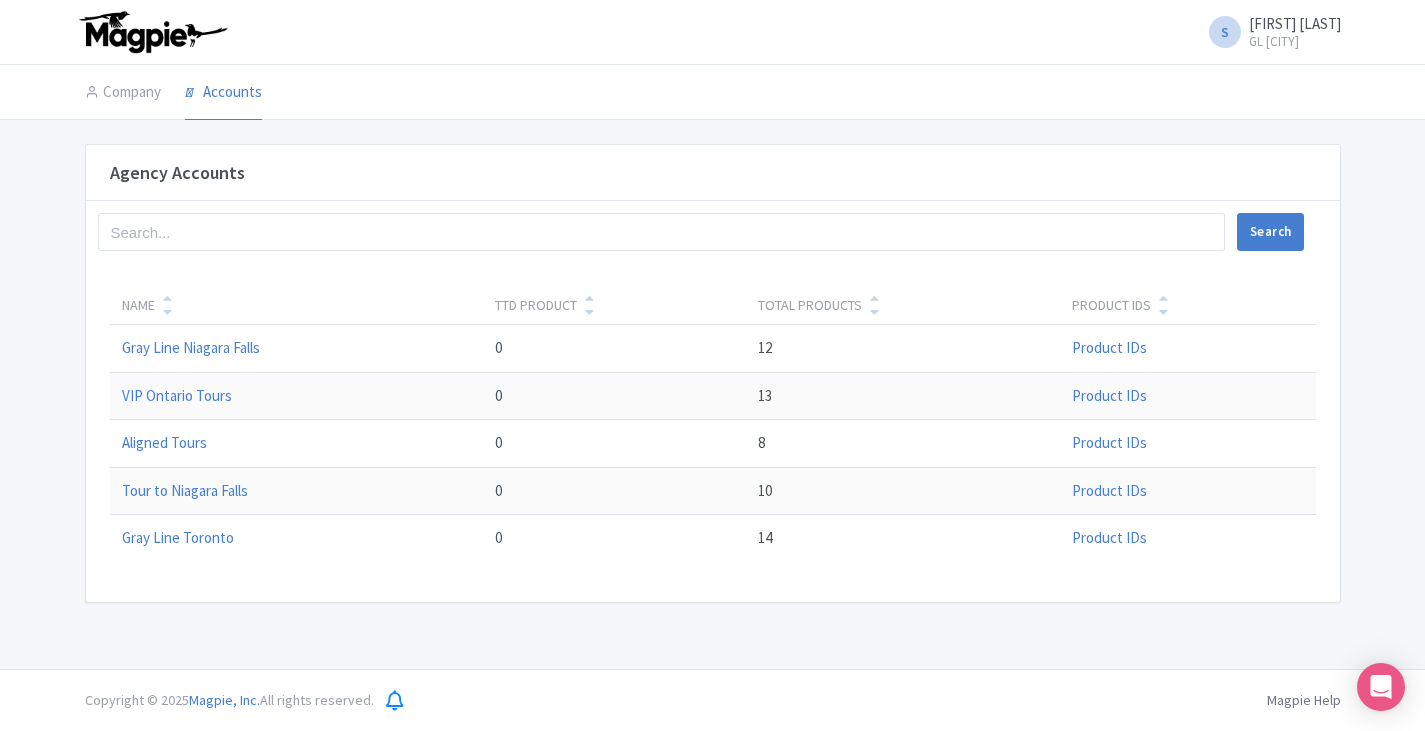 click on "Gray Line Niagara Falls" at bounding box center (297, 349) 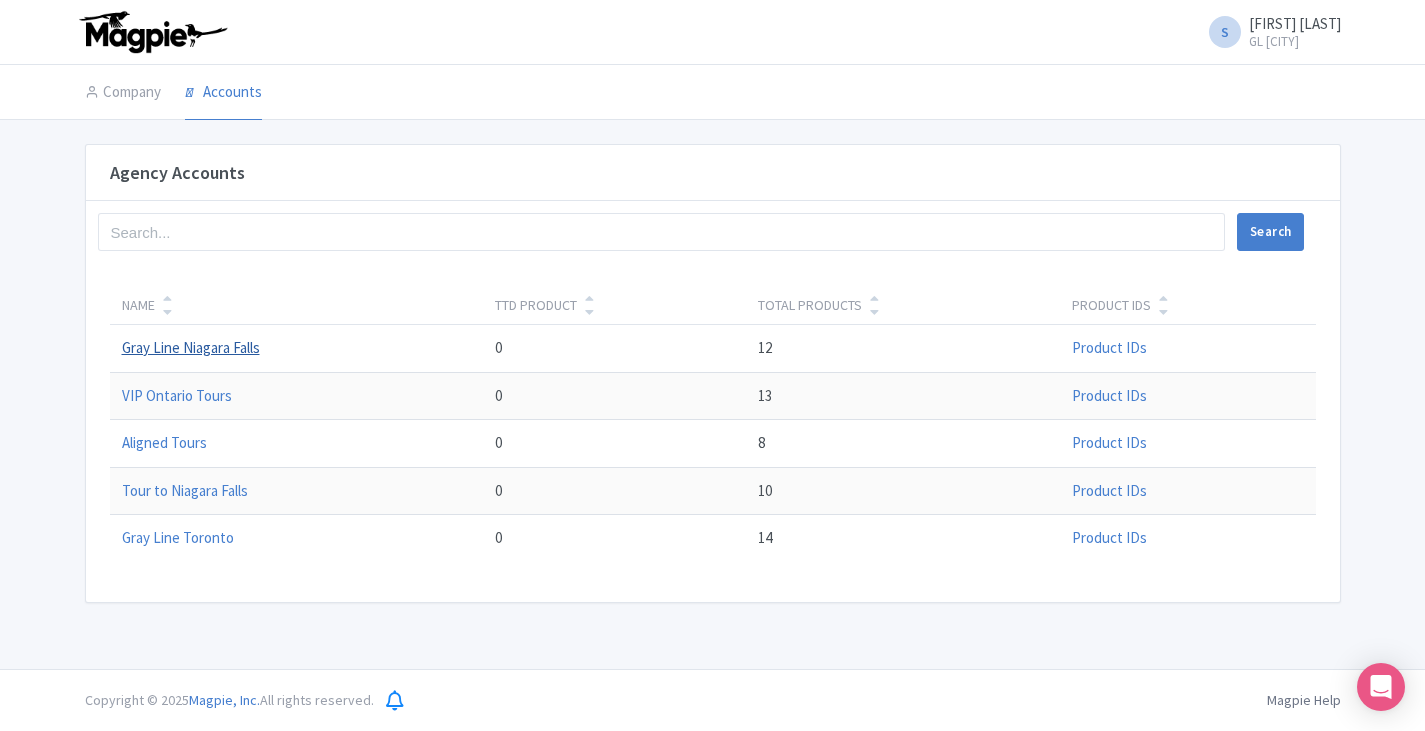 click on "Gray Line Niagara Falls" at bounding box center (191, 347) 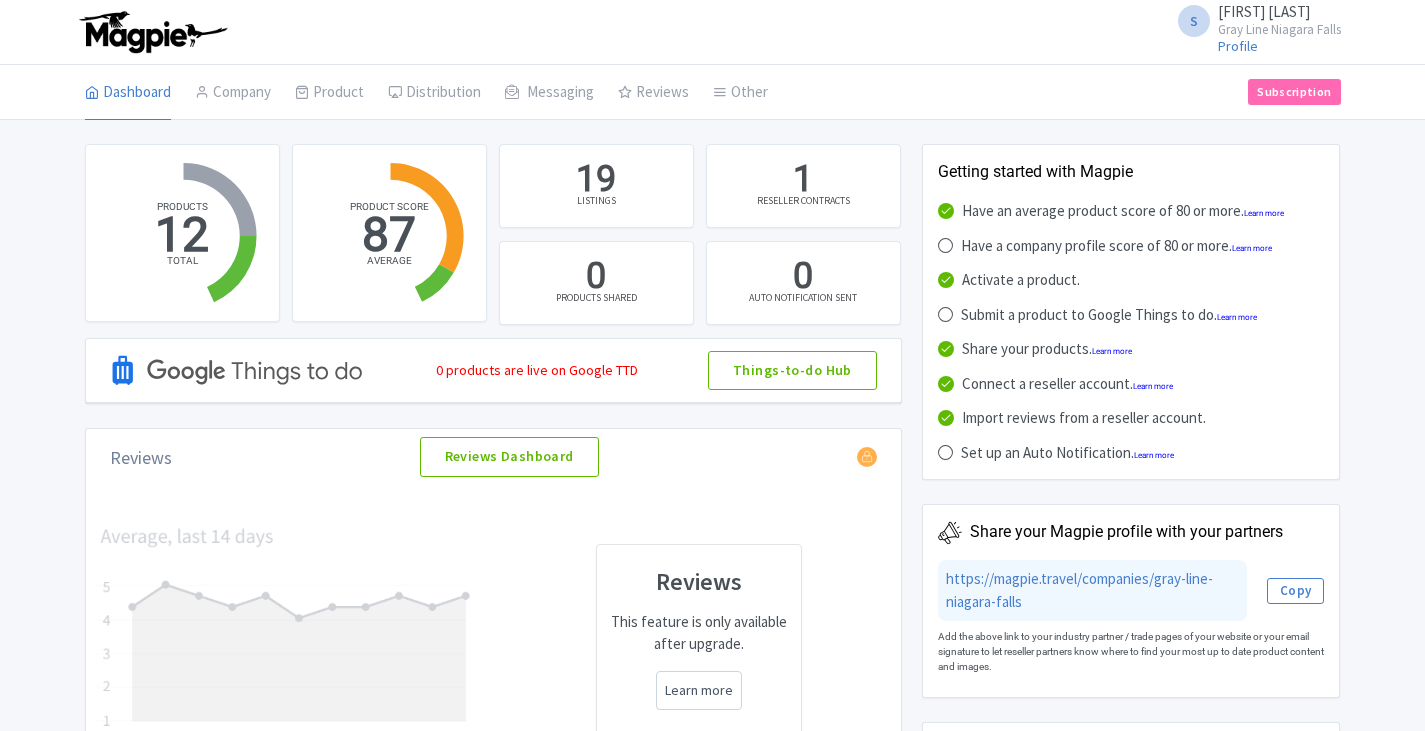 scroll, scrollTop: 0, scrollLeft: 0, axis: both 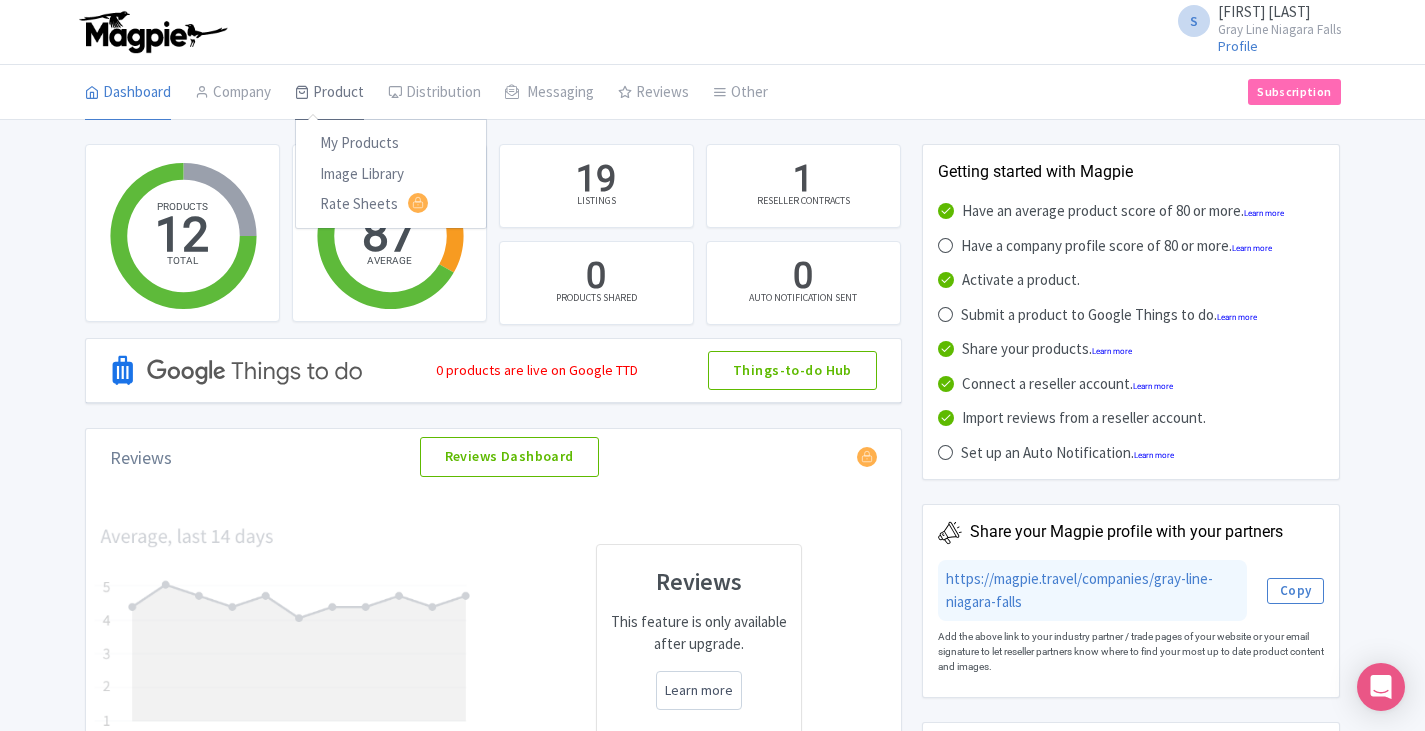 click on "Product" at bounding box center [329, 93] 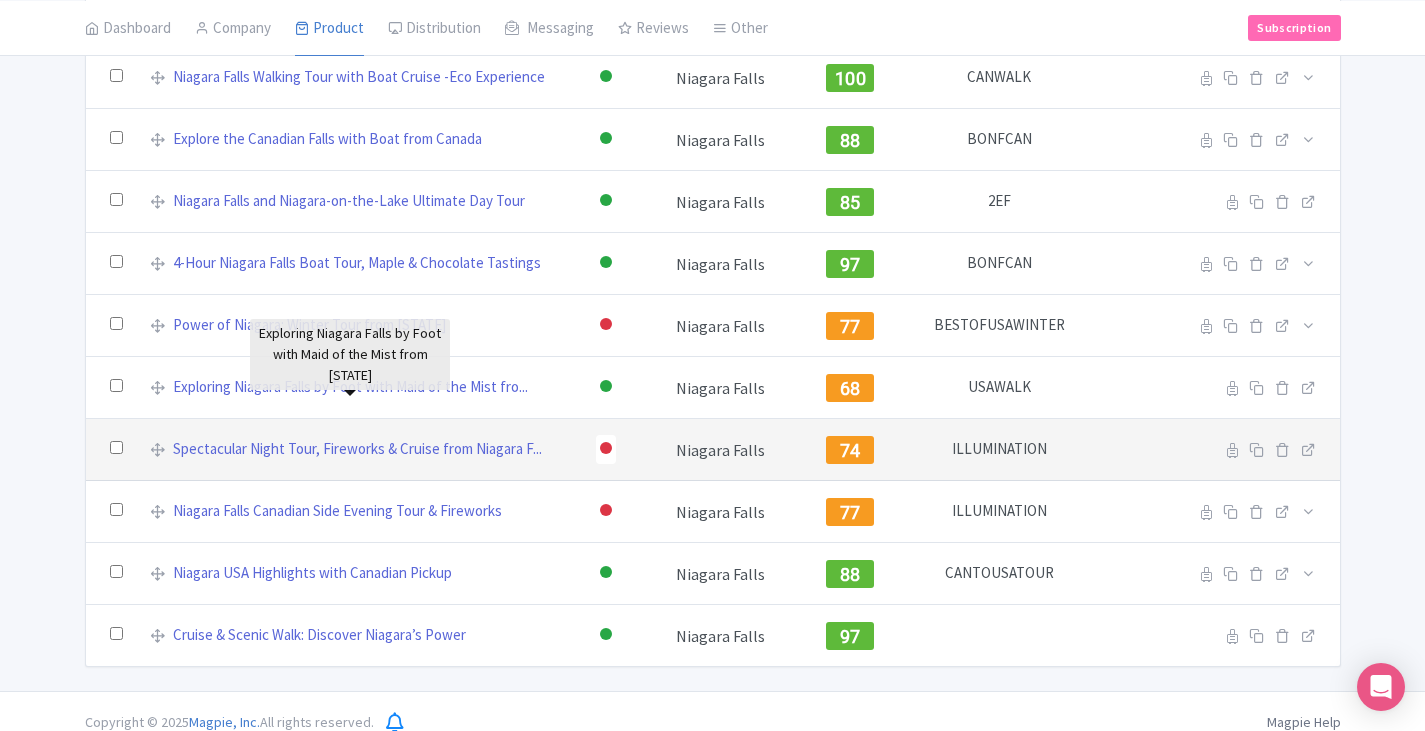 scroll, scrollTop: 361, scrollLeft: 0, axis: vertical 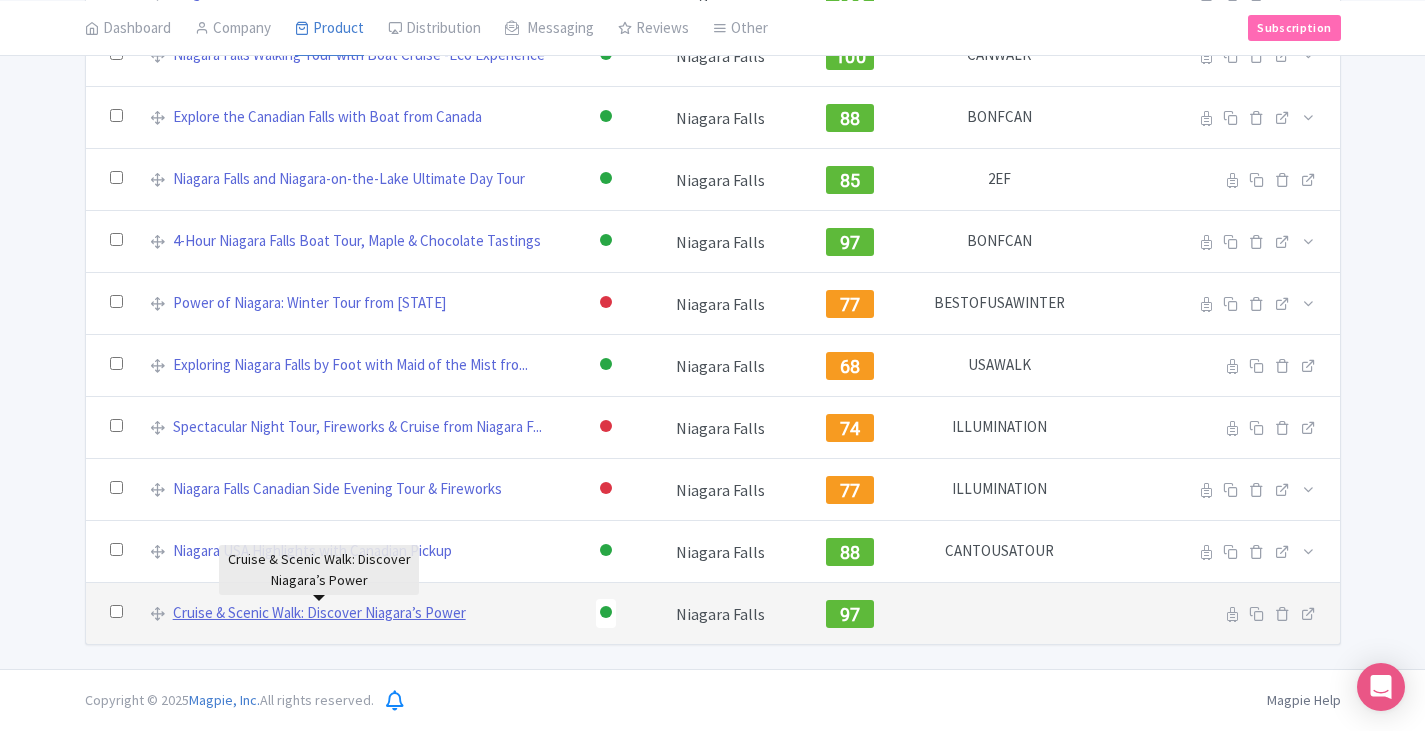 click on "Cruise & Scenic Walk: Discover Niagara’s Power" at bounding box center (319, 613) 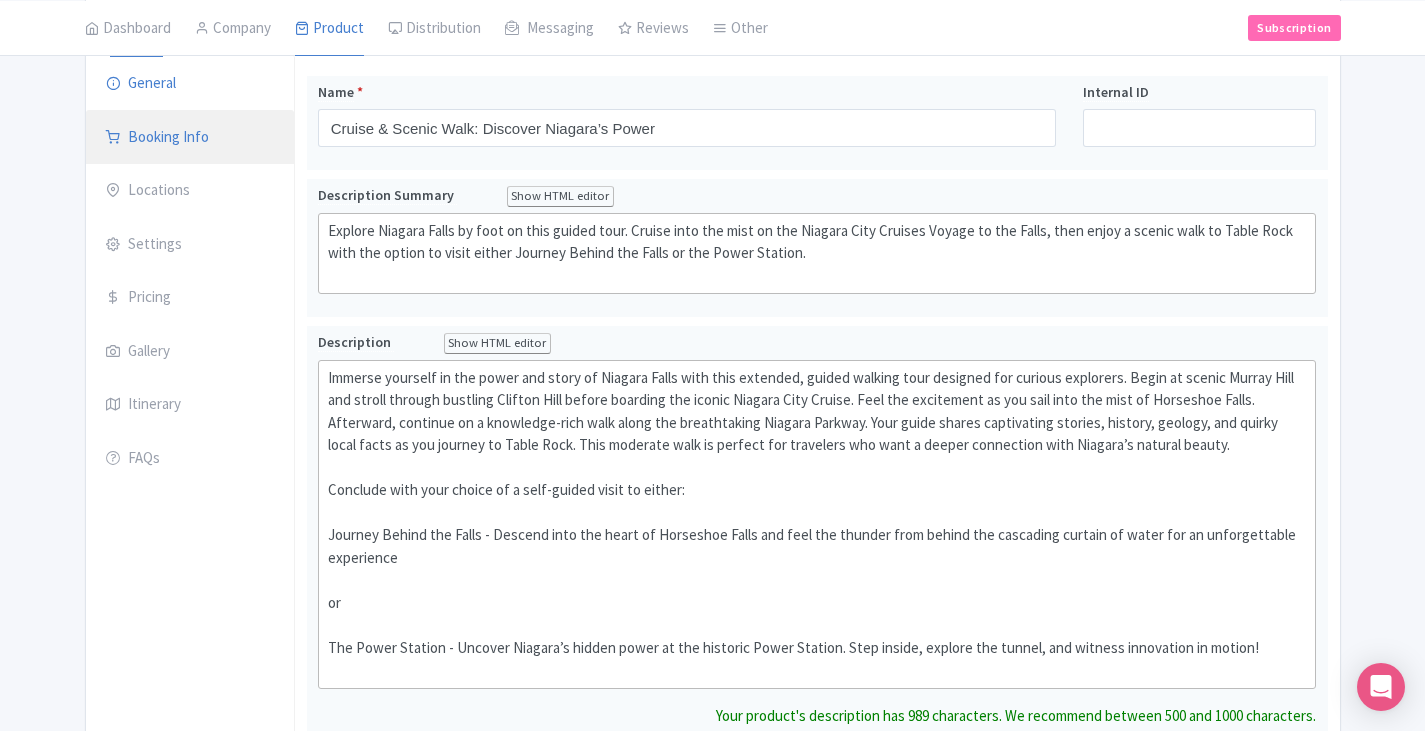 scroll, scrollTop: 0, scrollLeft: 0, axis: both 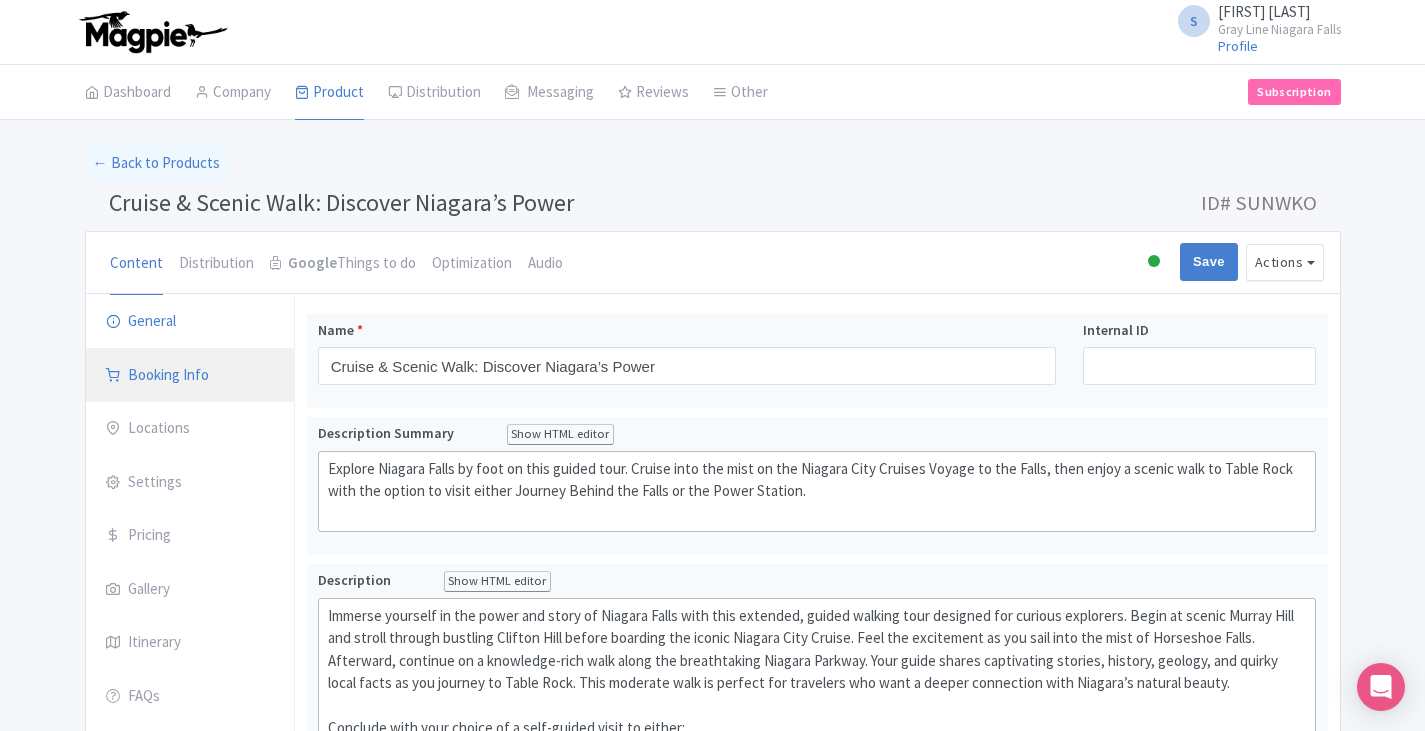 click on "Booking Info" at bounding box center (190, 376) 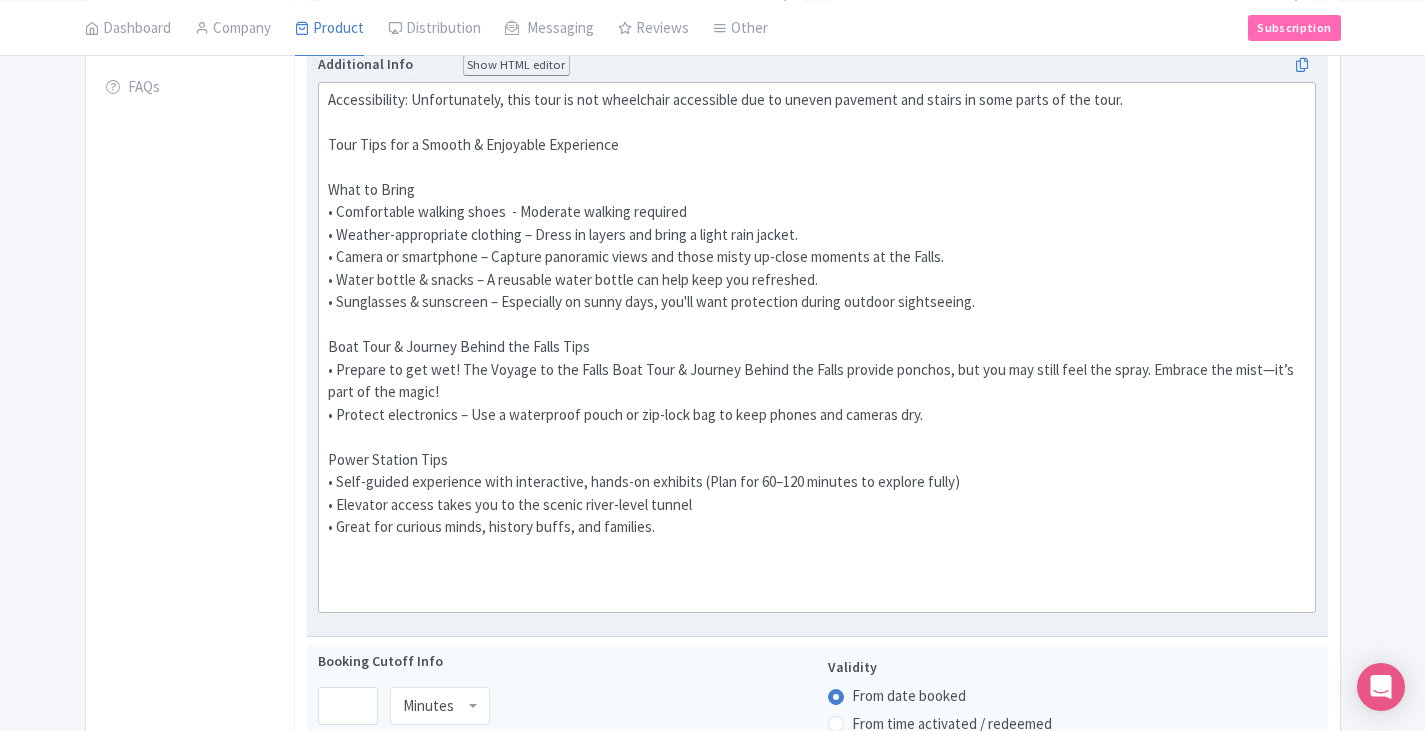 scroll, scrollTop: 600, scrollLeft: 0, axis: vertical 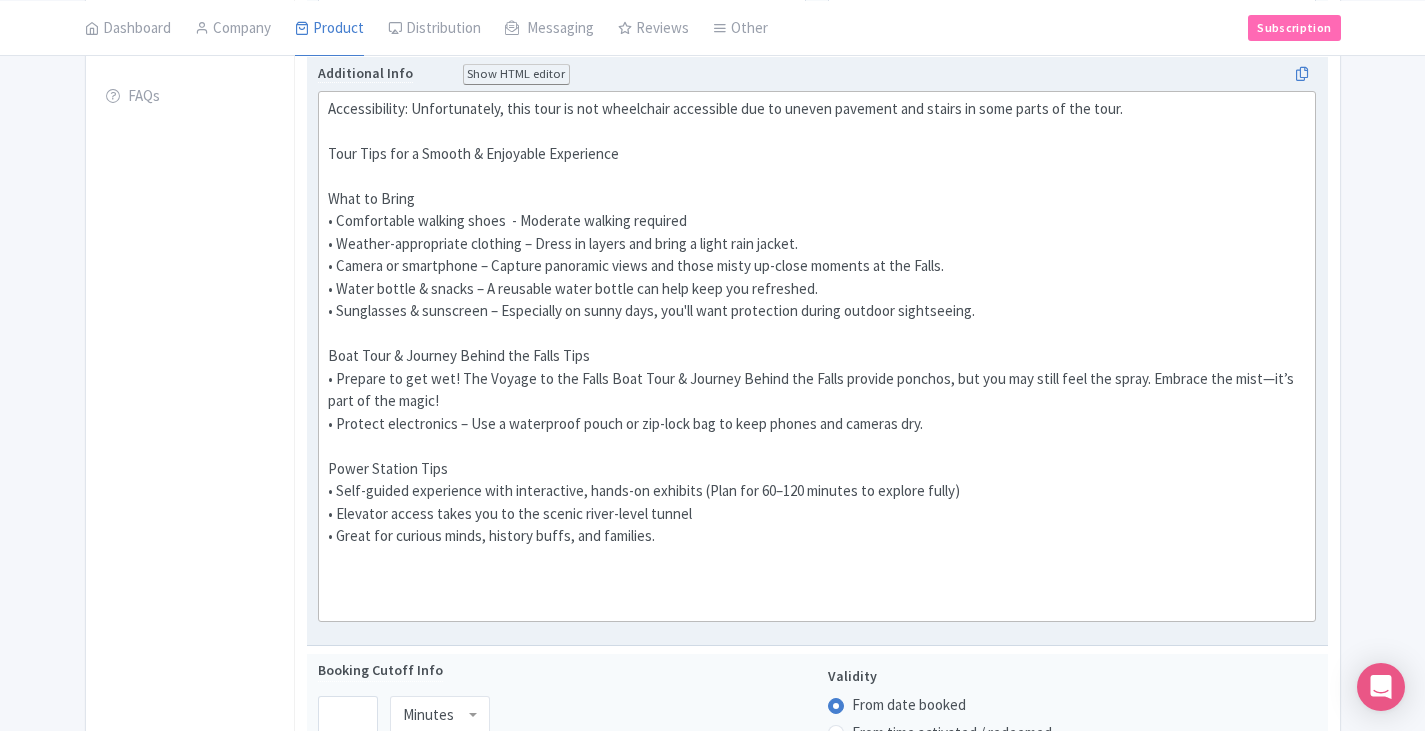 drag, startPoint x: 678, startPoint y: 538, endPoint x: 320, endPoint y: 164, distance: 517.72577 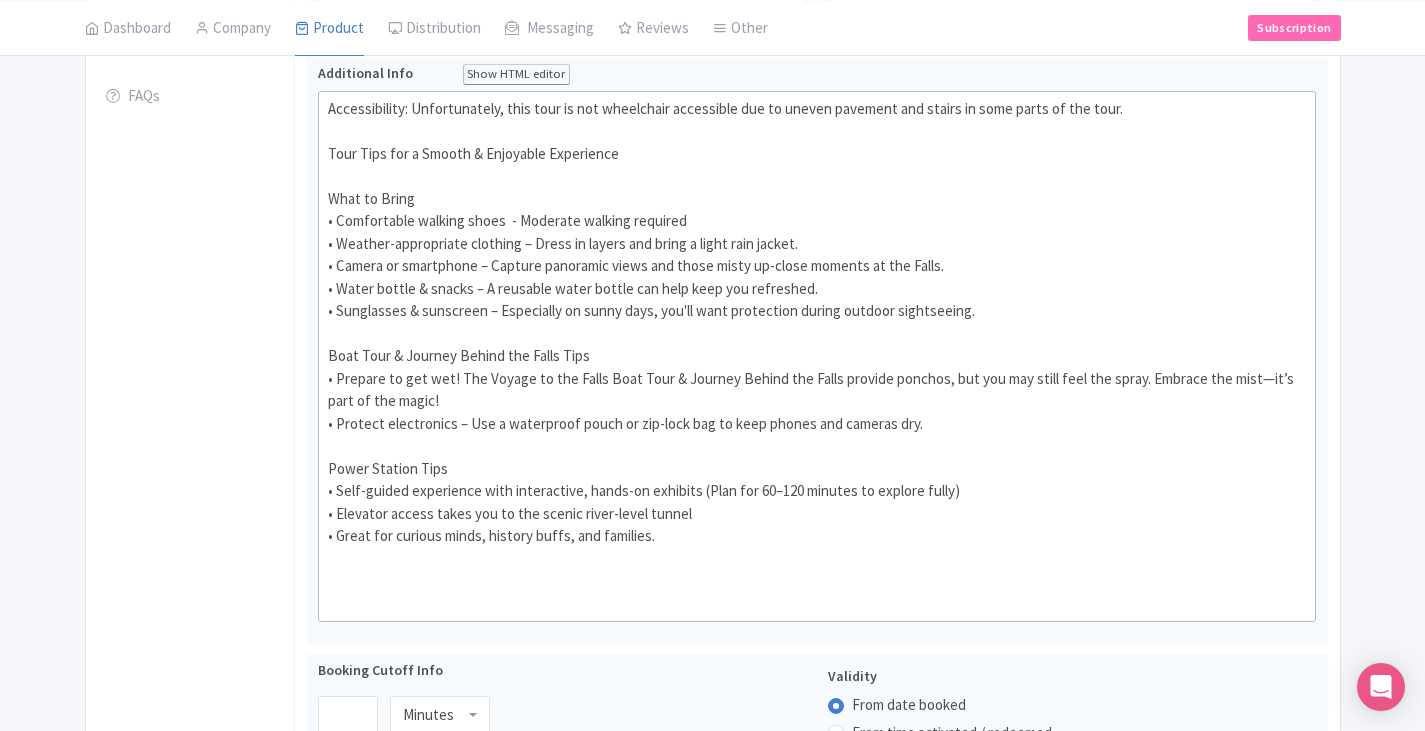 click on "← Back to Products
Cruise & Scenic Walk: Discover Niagara’s Power
ID# SUNWKO
Content
Distribution
Google Things to do
Optimization
Audio
Active
Inactive
Building
Archived
Save
Actions
View on Magpie
Customer View
Industry Partner View
Download
Excel
Word
All Images ZIP
Share Products
Delete Product
Create new version
Confirm Copy Operation
Yes, Copy
Cancel
You are currently editing a version of this product: Primary Product
General
Booking Info
Locations
Settings
Pricing
Gallery
Itinerary
FAQs
Cruise & Scenic Walk: Discover Niagara’s Power
Name   *
Cruise & Scenic Walk: Discover Niagara’s Power" at bounding box center (712, 648) 